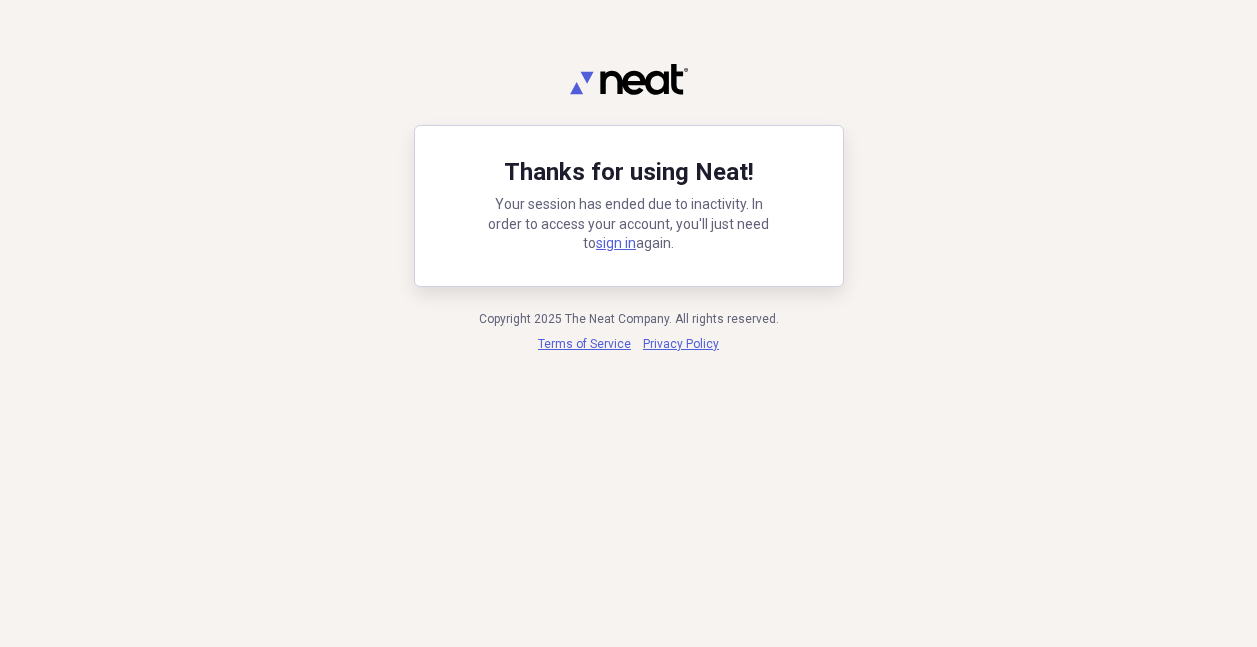 scroll, scrollTop: 0, scrollLeft: 0, axis: both 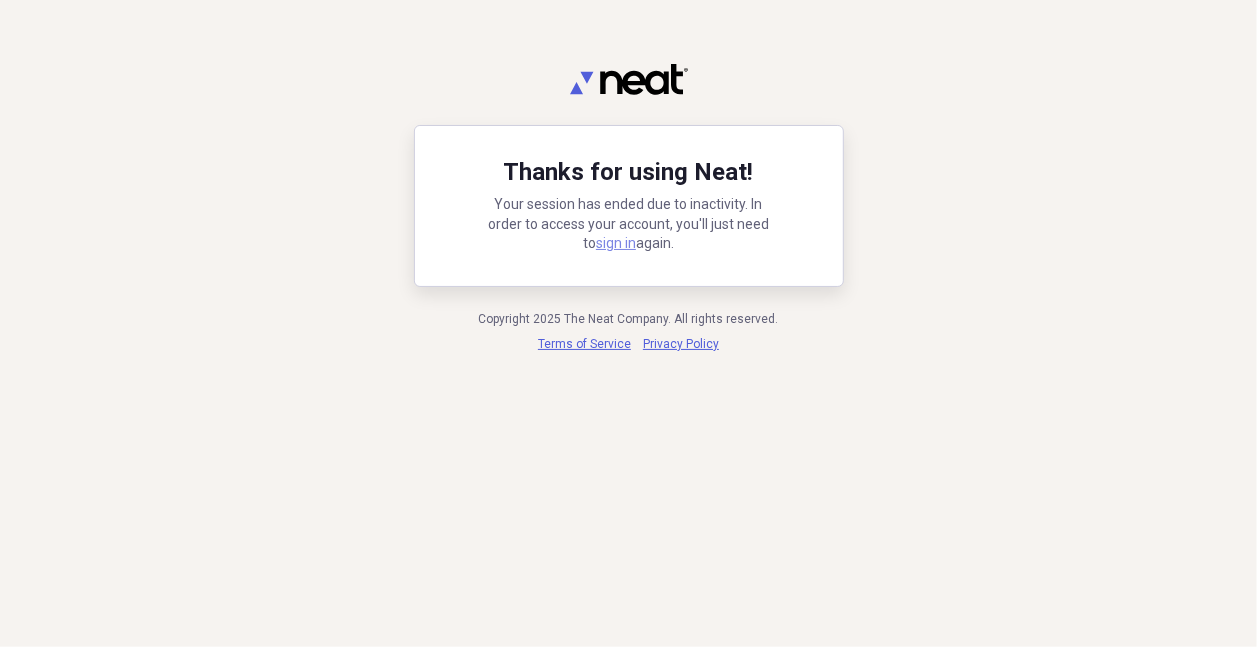 click on "sign in" at bounding box center (616, 243) 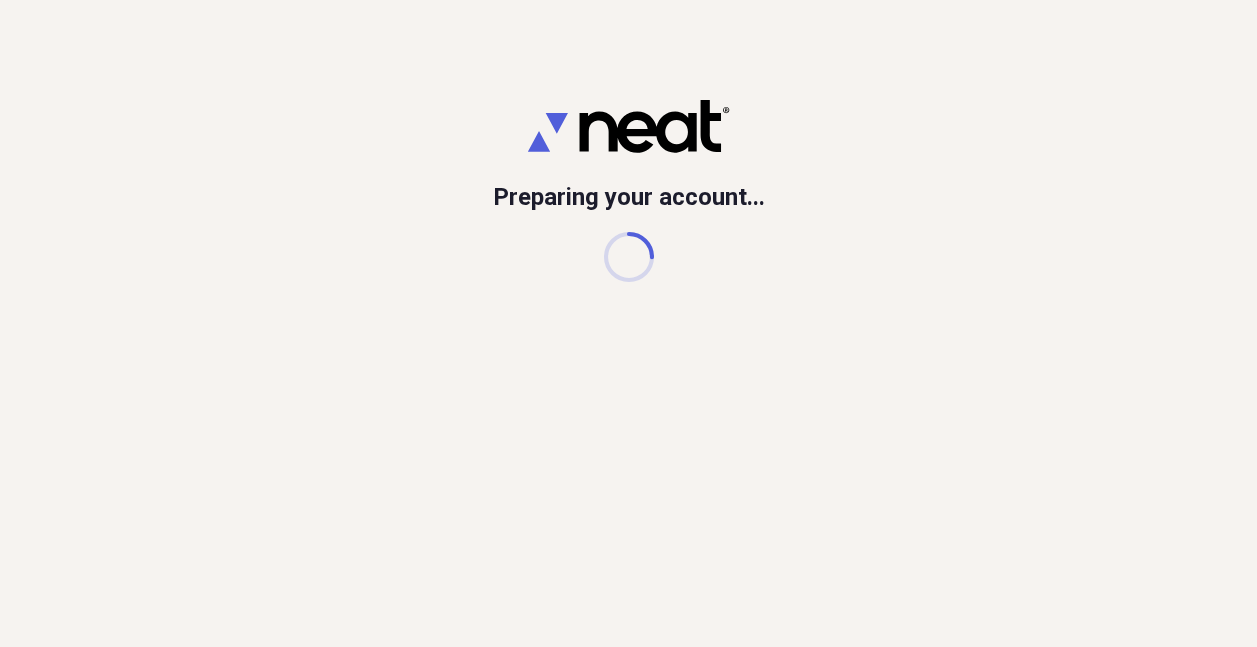 scroll, scrollTop: 0, scrollLeft: 0, axis: both 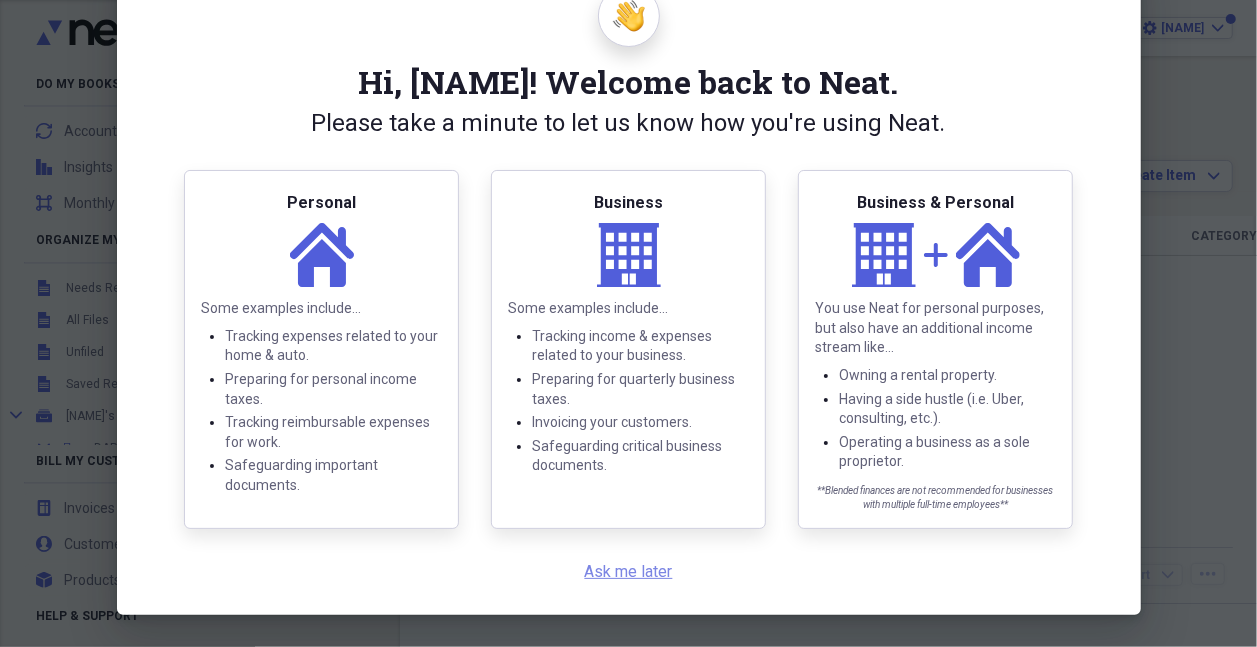 click on "Ask me later" at bounding box center [629, 571] 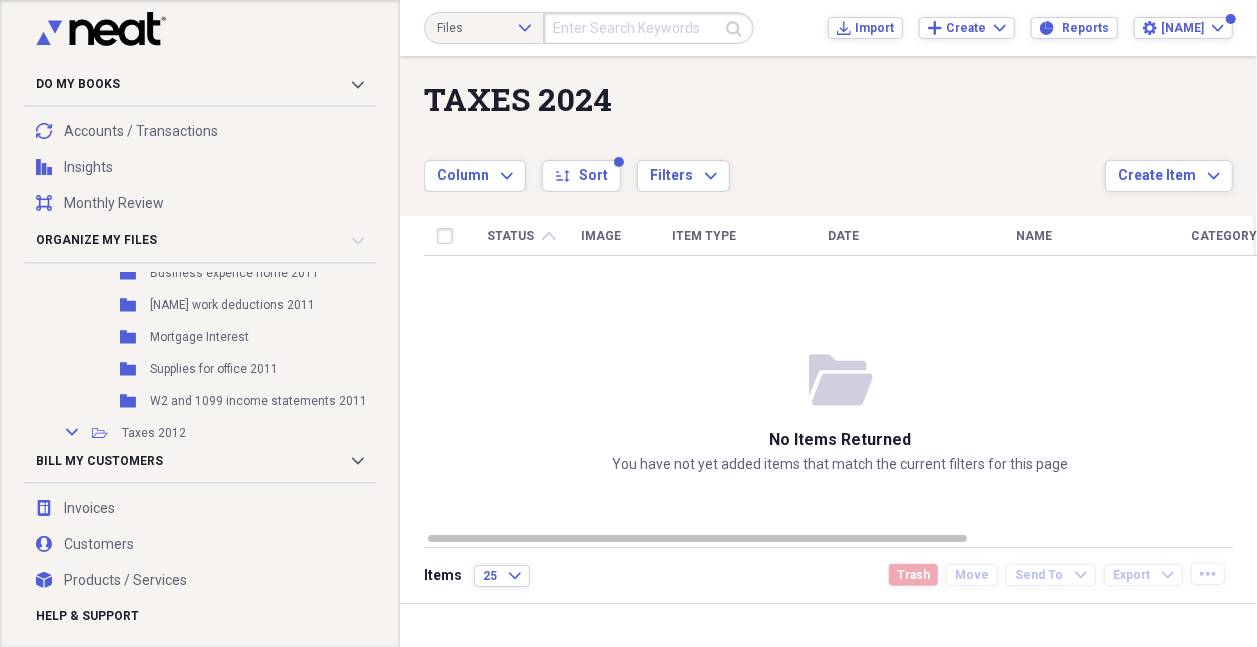 scroll, scrollTop: 600, scrollLeft: 0, axis: vertical 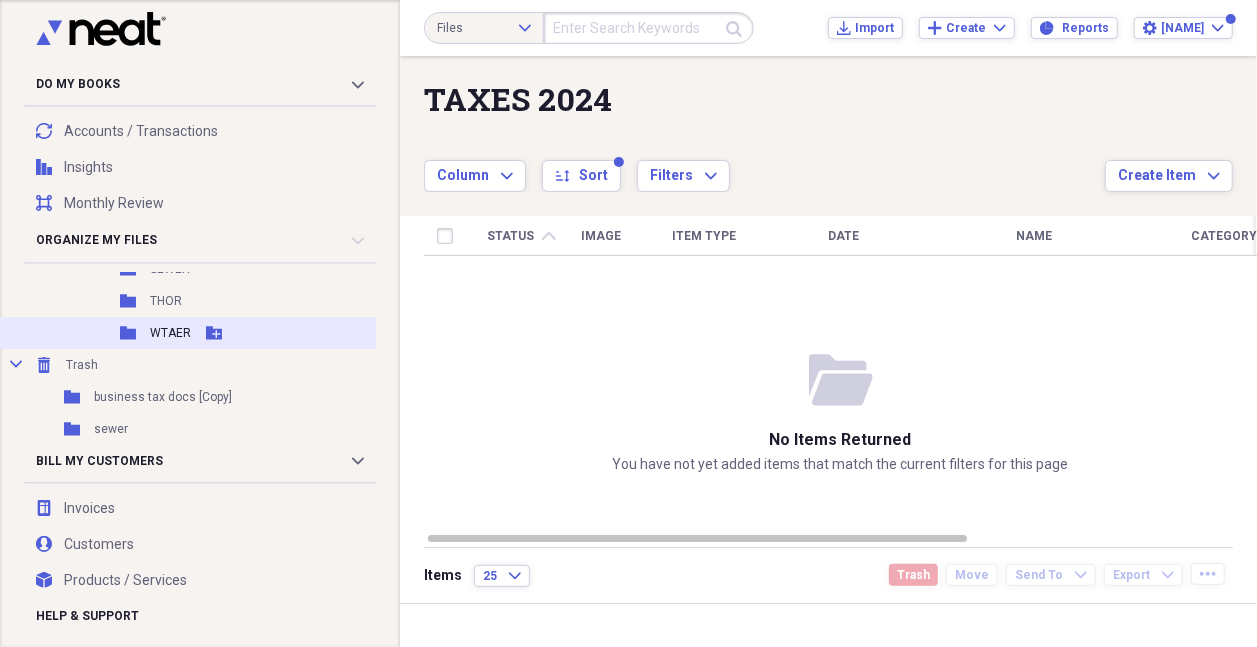 click on "WTAER" at bounding box center (170, 333) 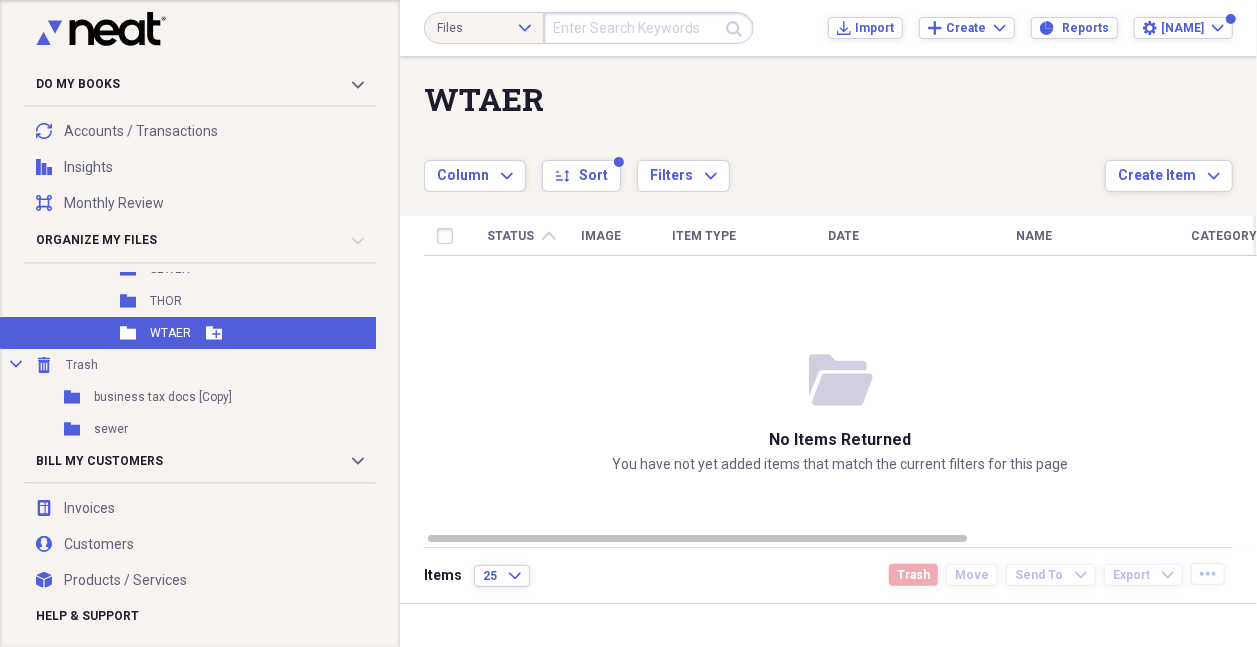 click on "WTAER" at bounding box center [170, 333] 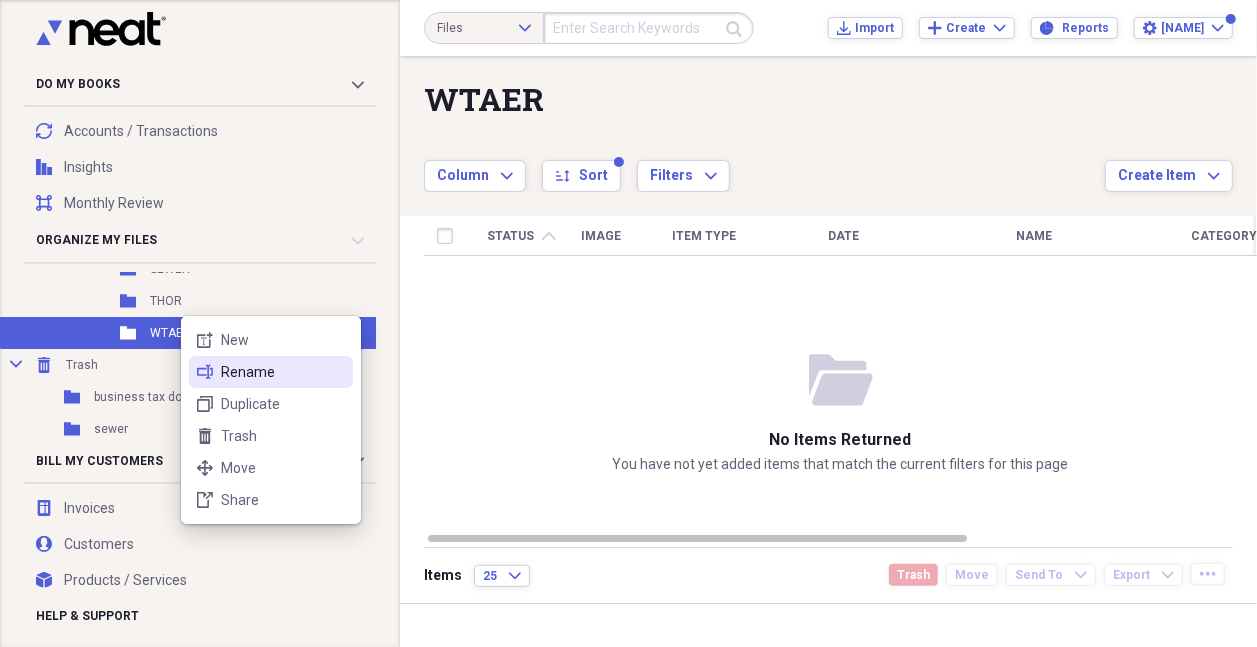 click on "Rename" at bounding box center (283, 372) 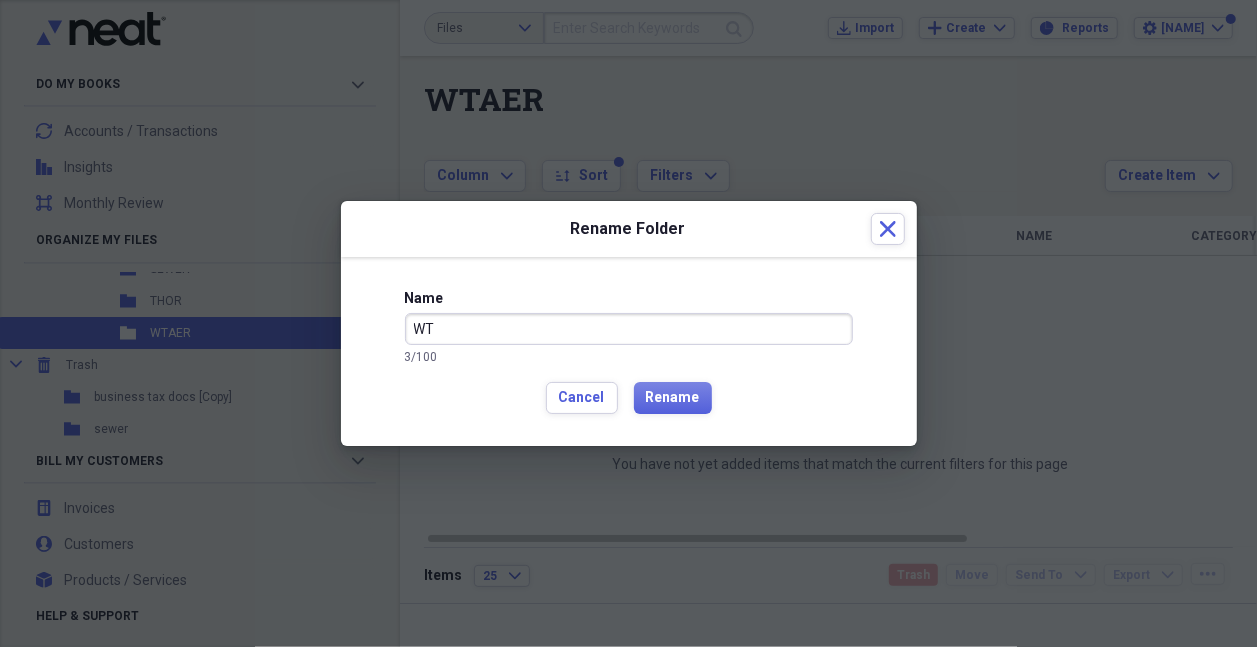 type on "W" 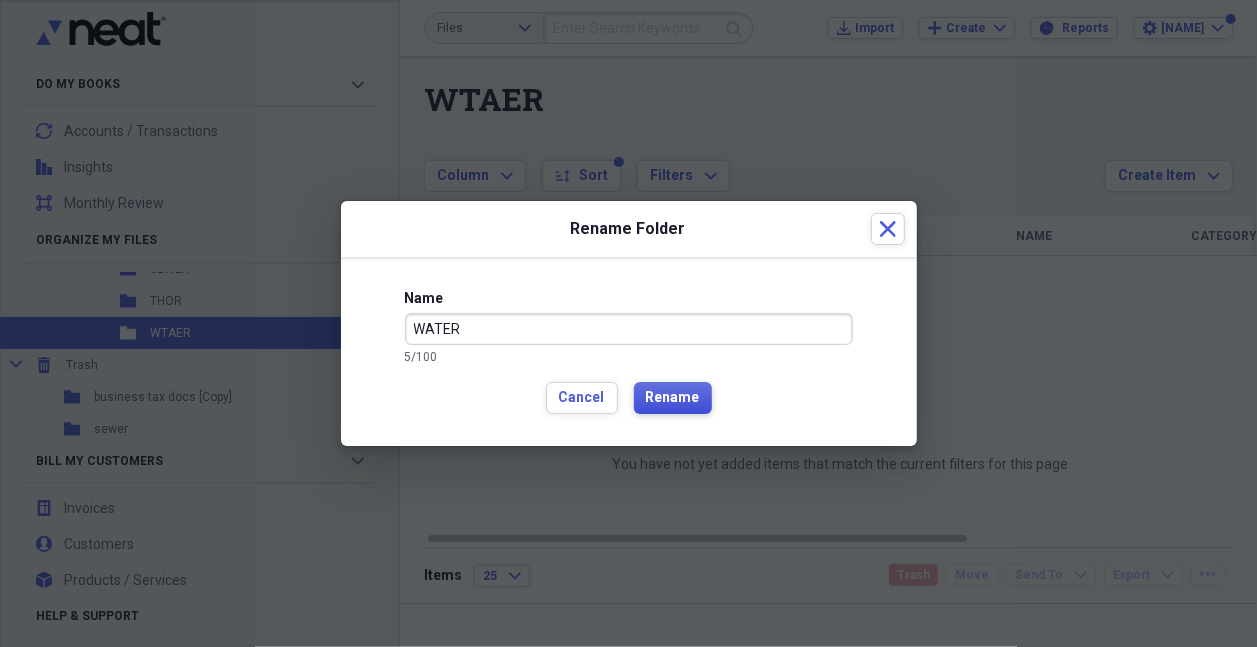 type on "WATER" 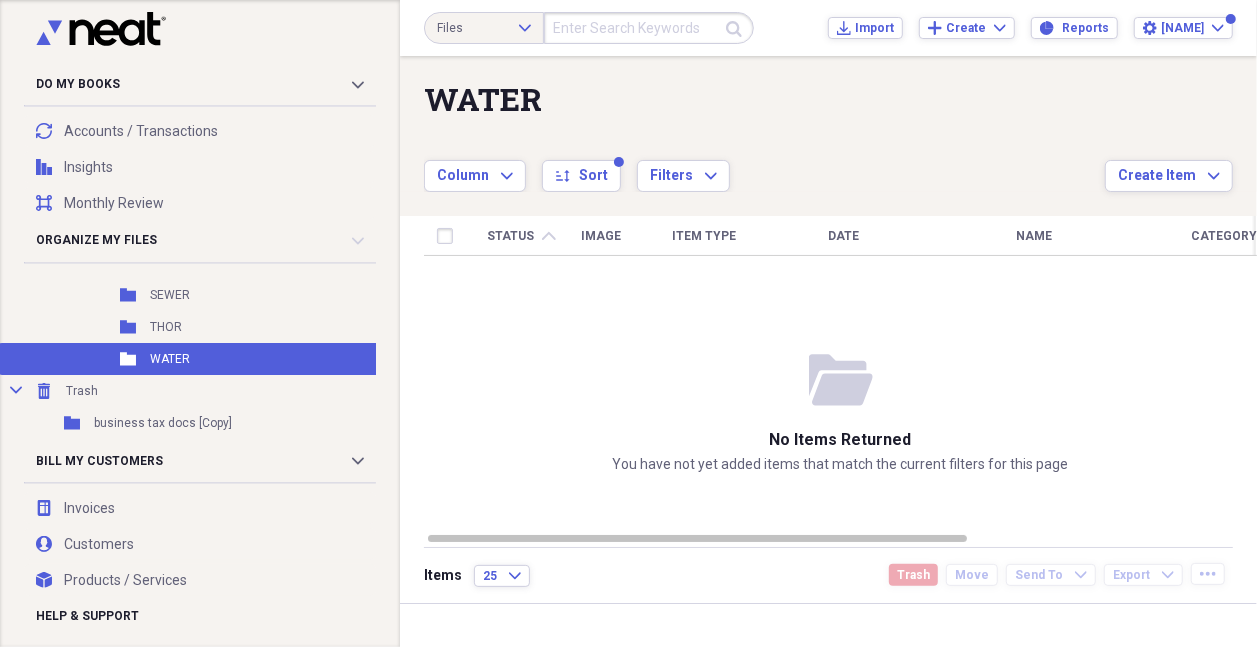 scroll, scrollTop: 5111, scrollLeft: 0, axis: vertical 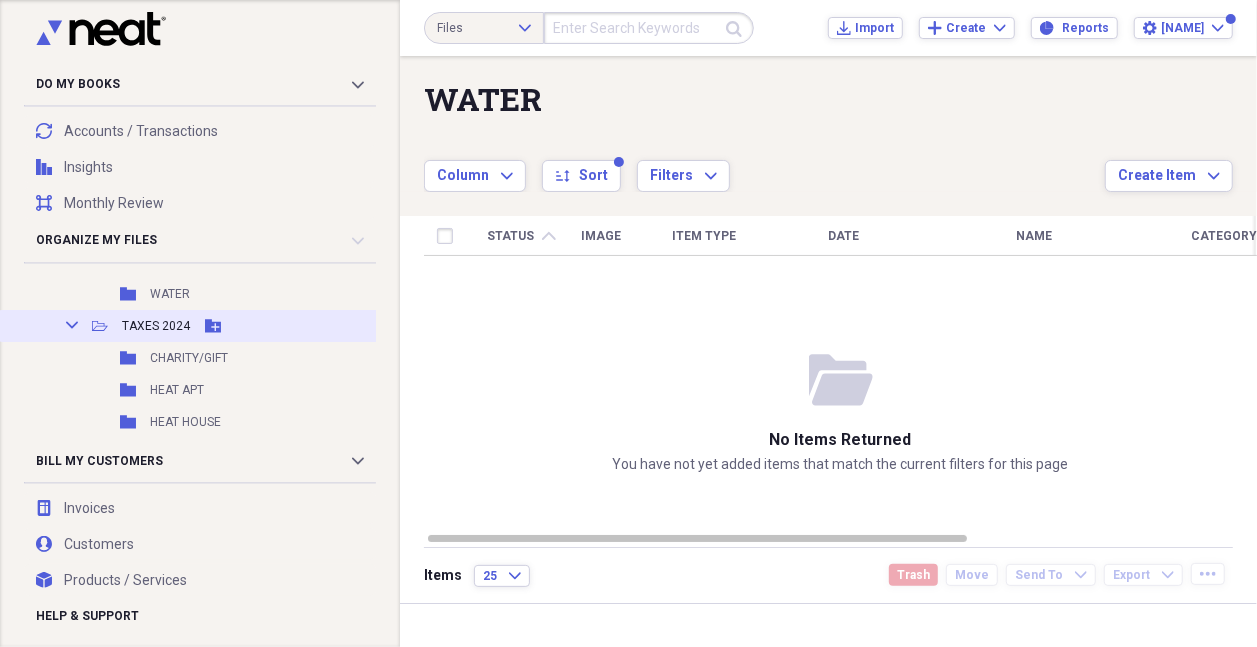 click on "Add Folder" 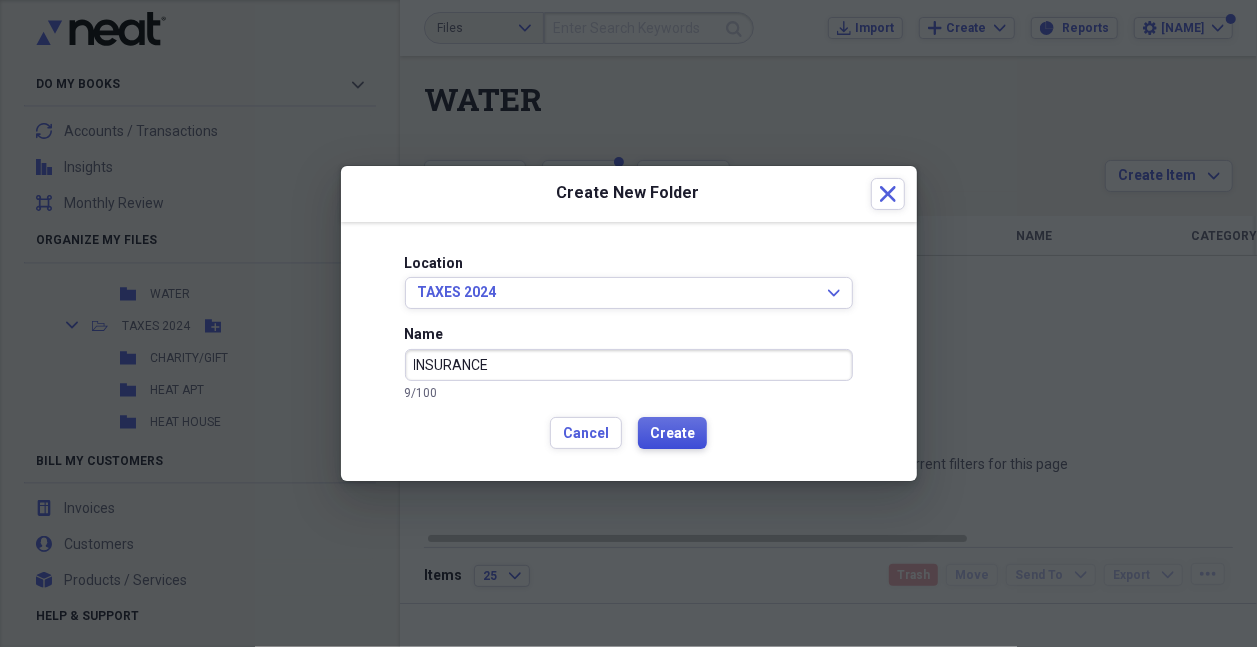 type on "INSURANCE" 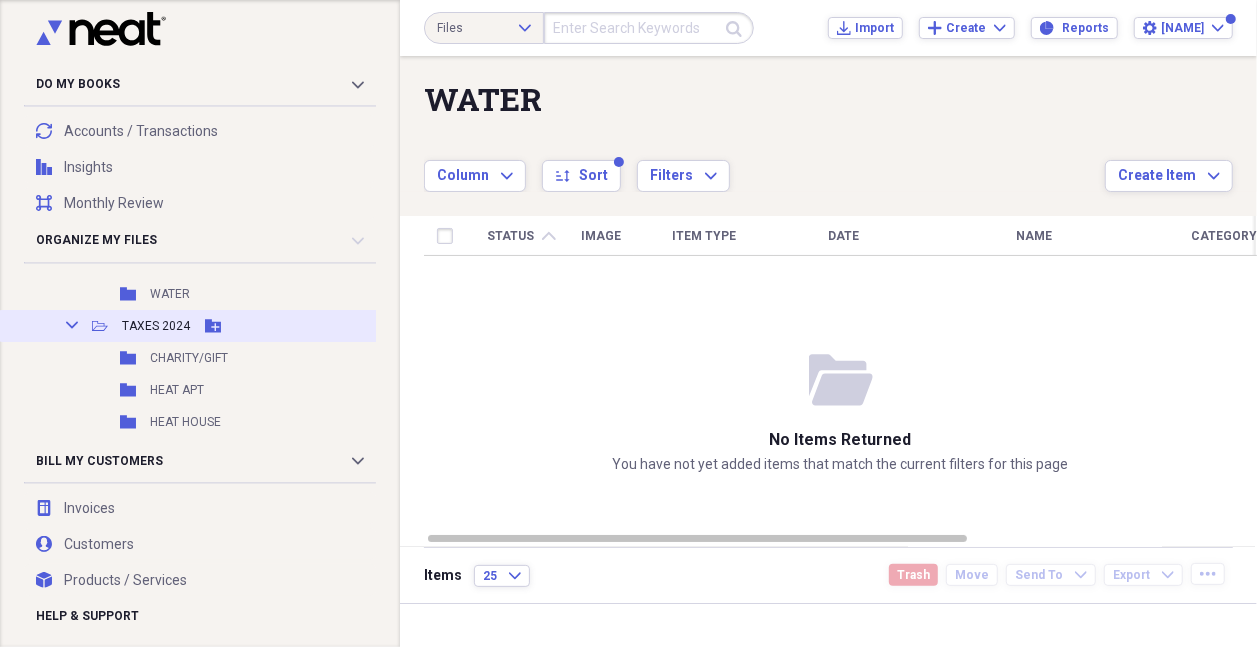 click 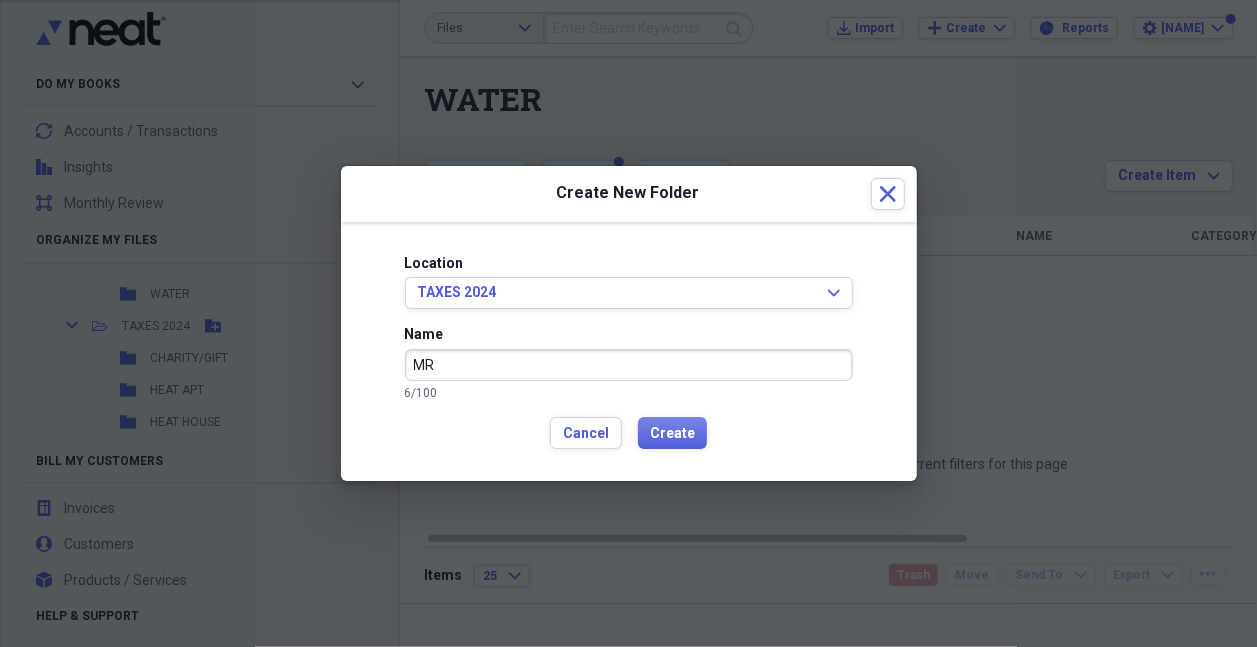 type on "M" 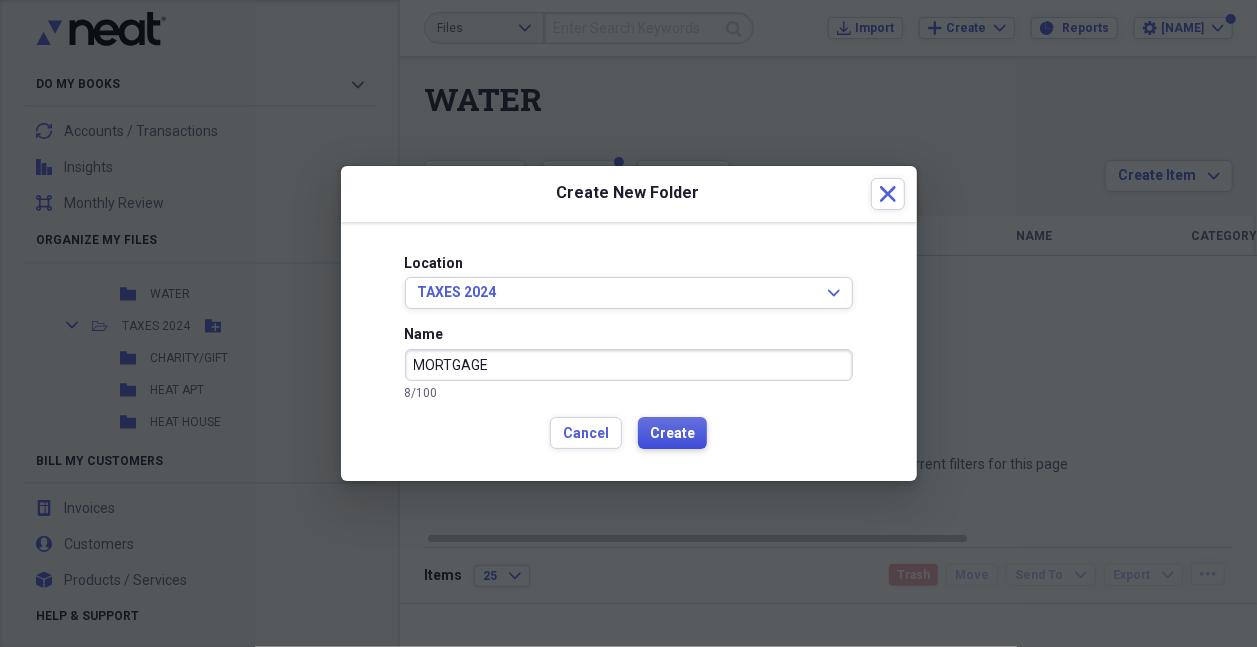 type on "MORTGAGE" 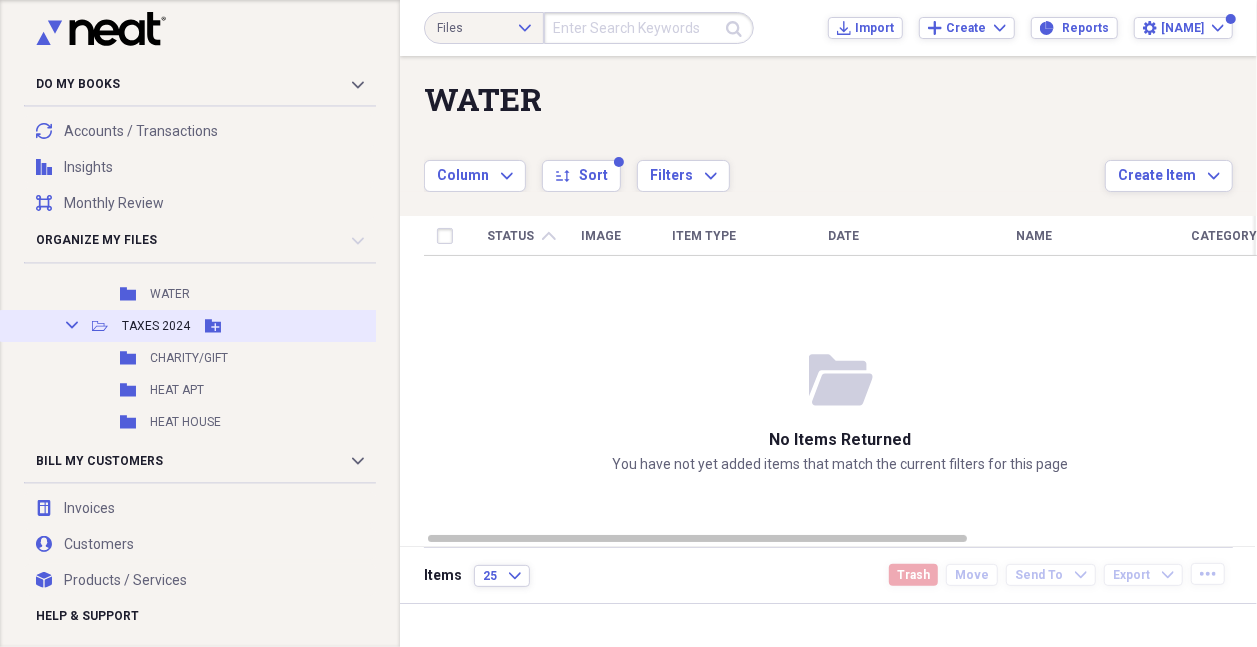 click on "Add Folder" 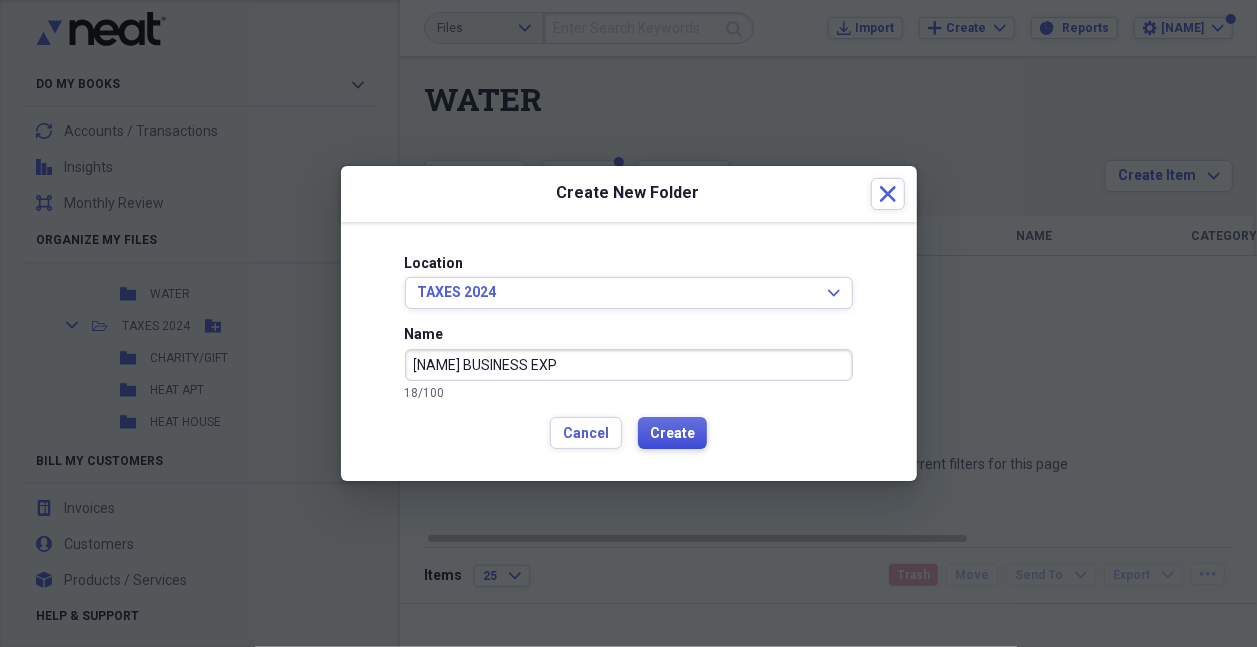 type on "[NAME] BUSINESS EXP" 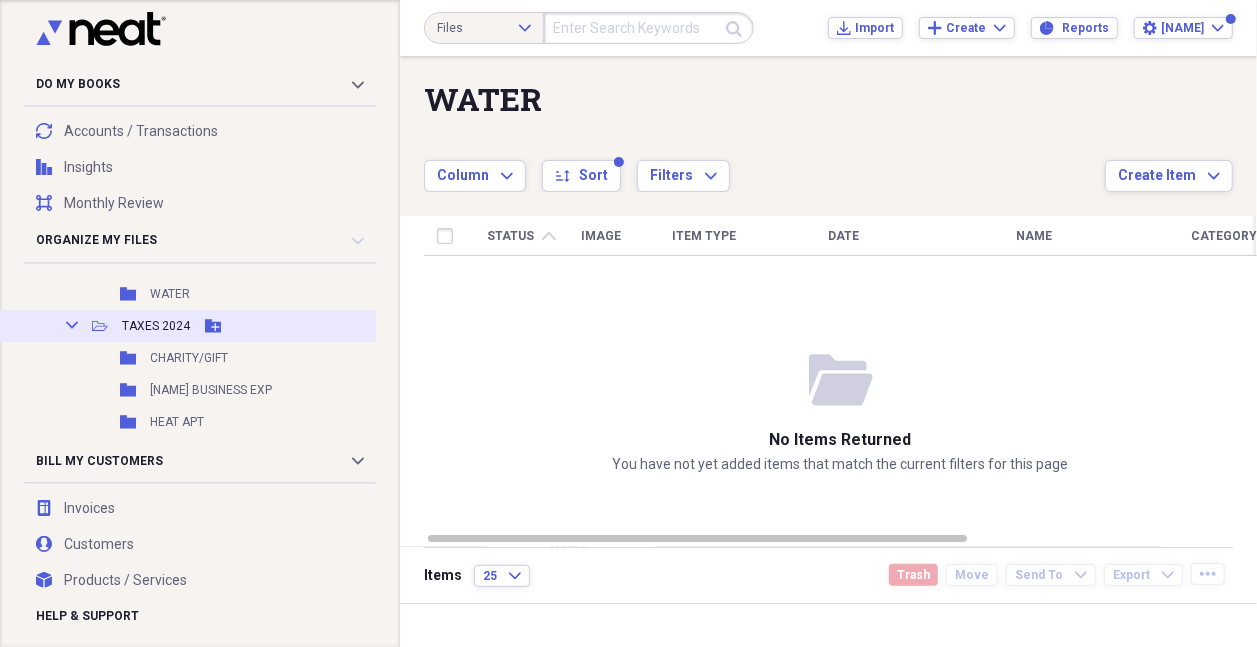 click 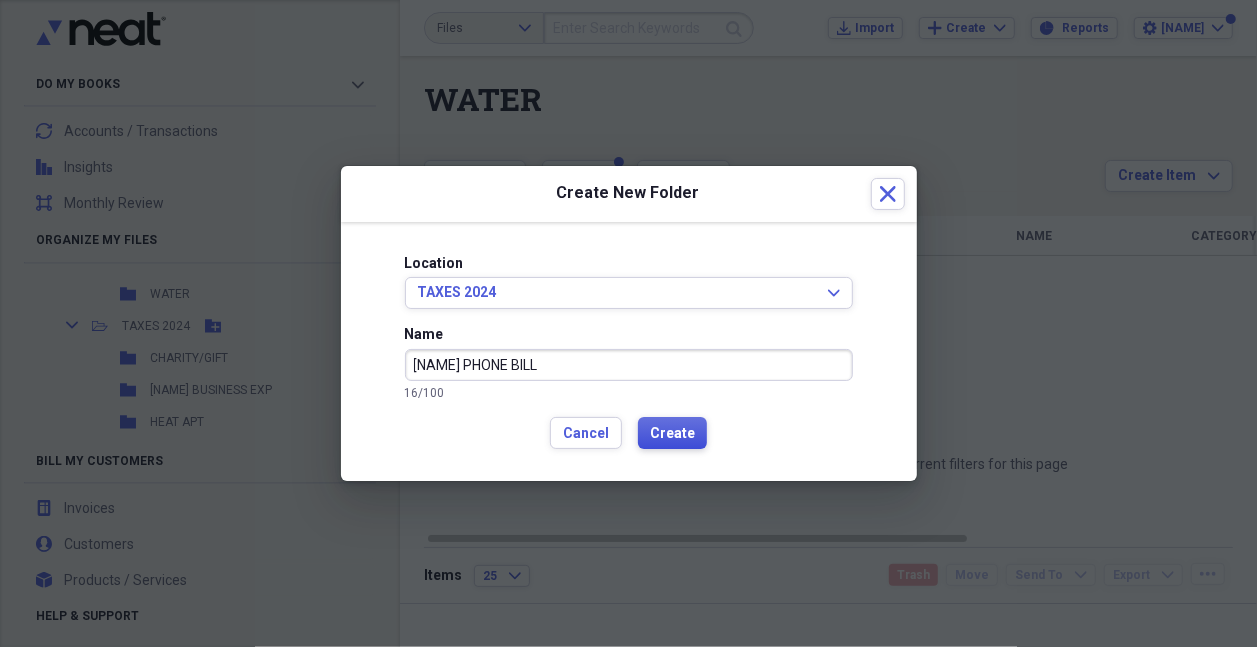 type on "[NAME] PHONE BILL" 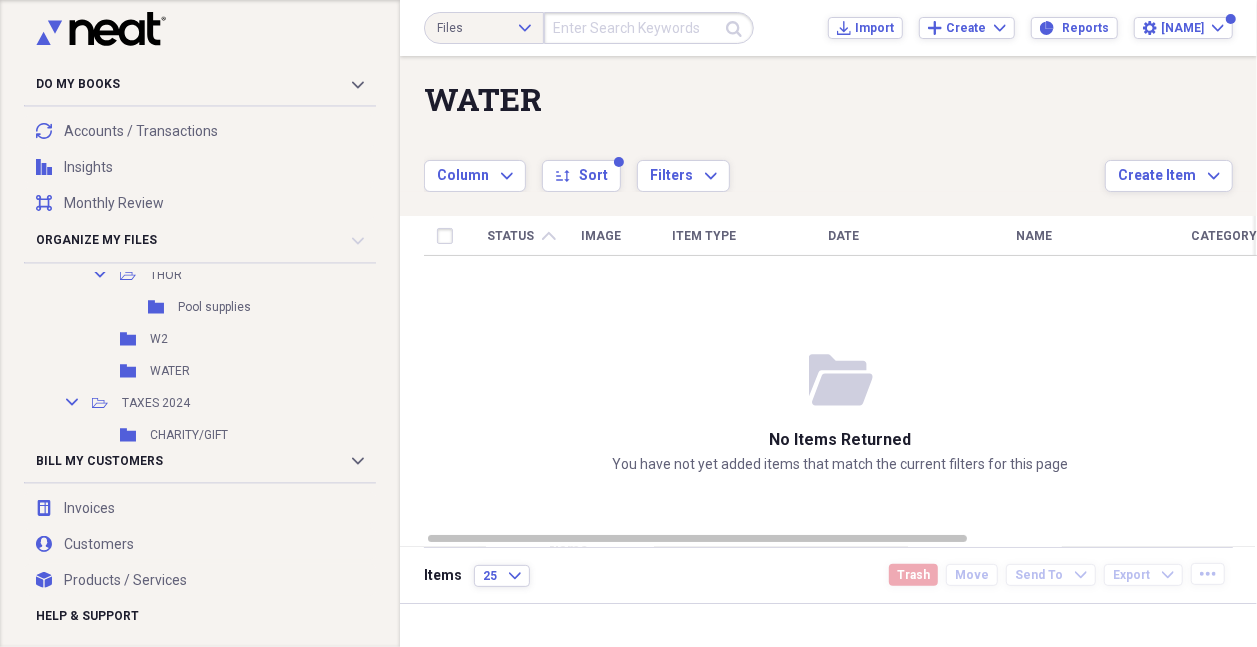 scroll, scrollTop: 4779, scrollLeft: 0, axis: vertical 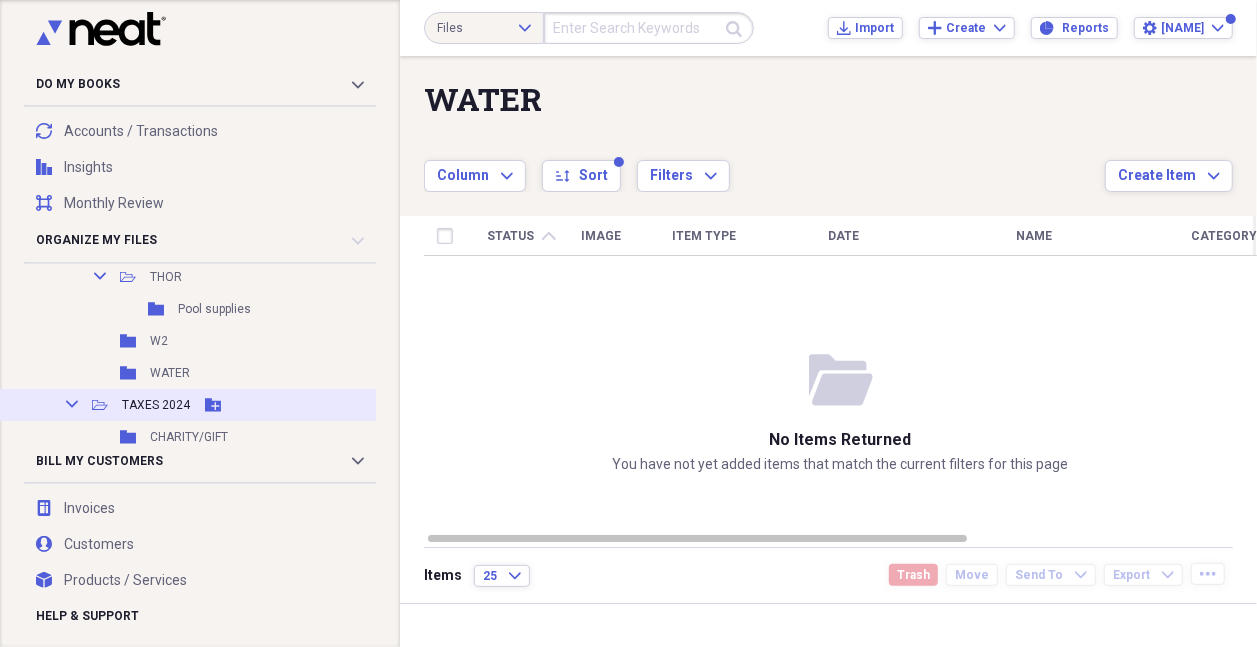 click on "Add Folder" 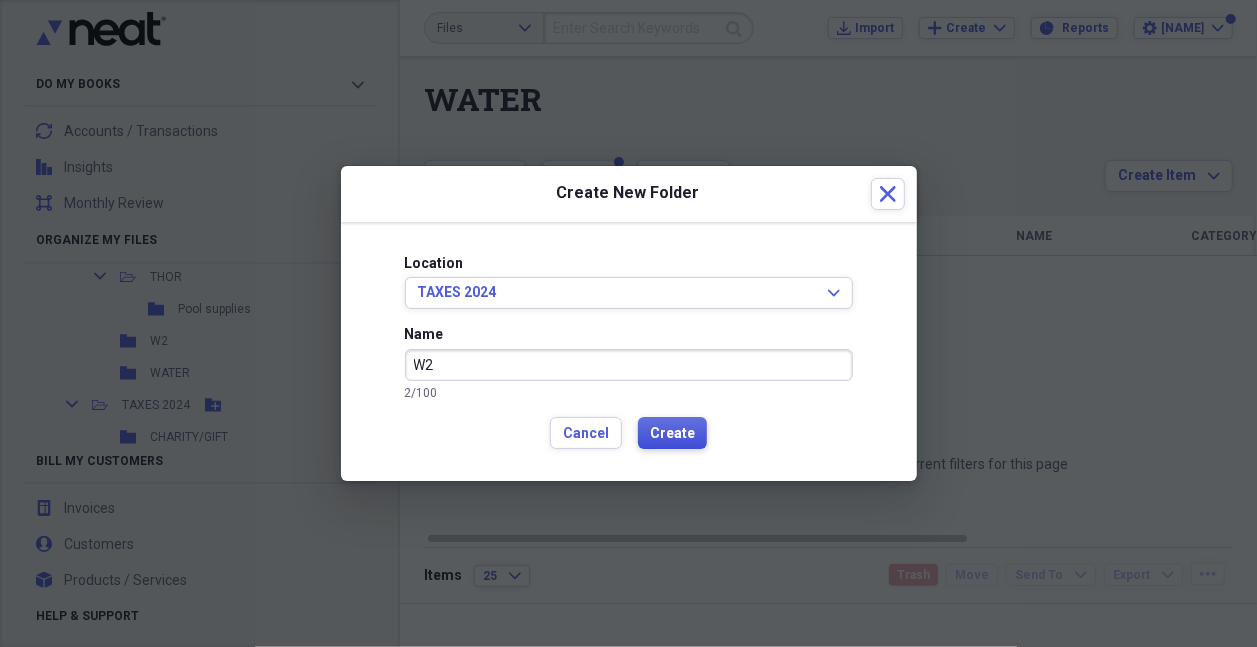 type on "W2" 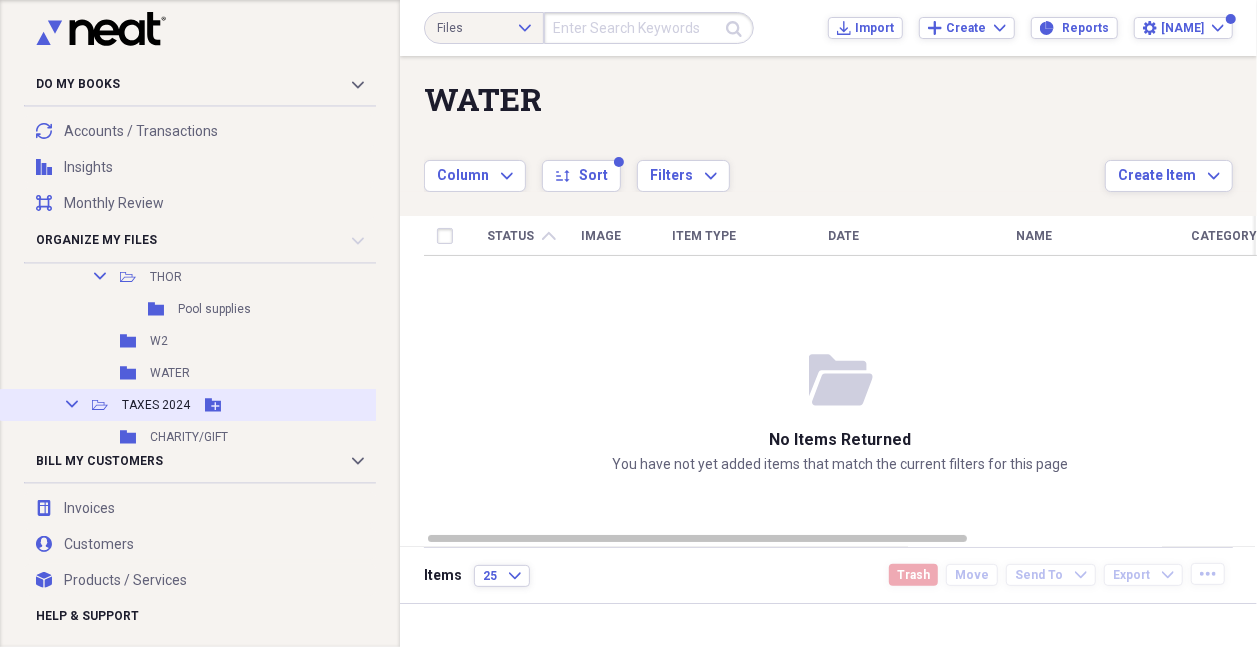 click on "Add Folder" 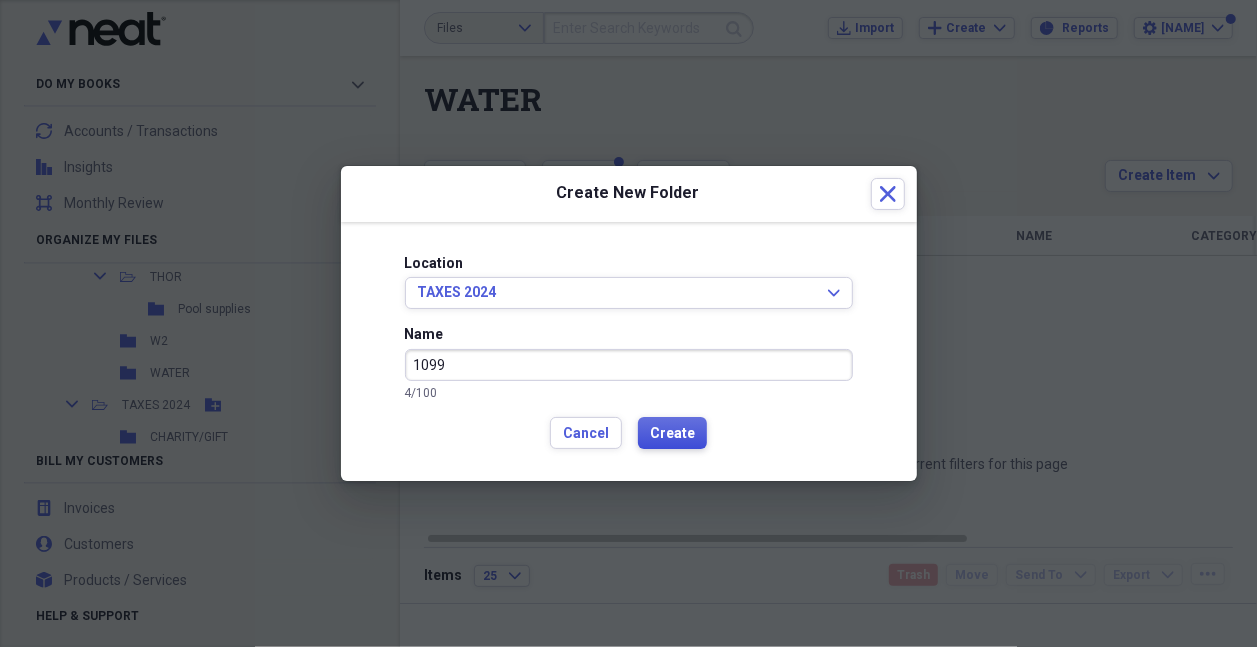 type on "1099" 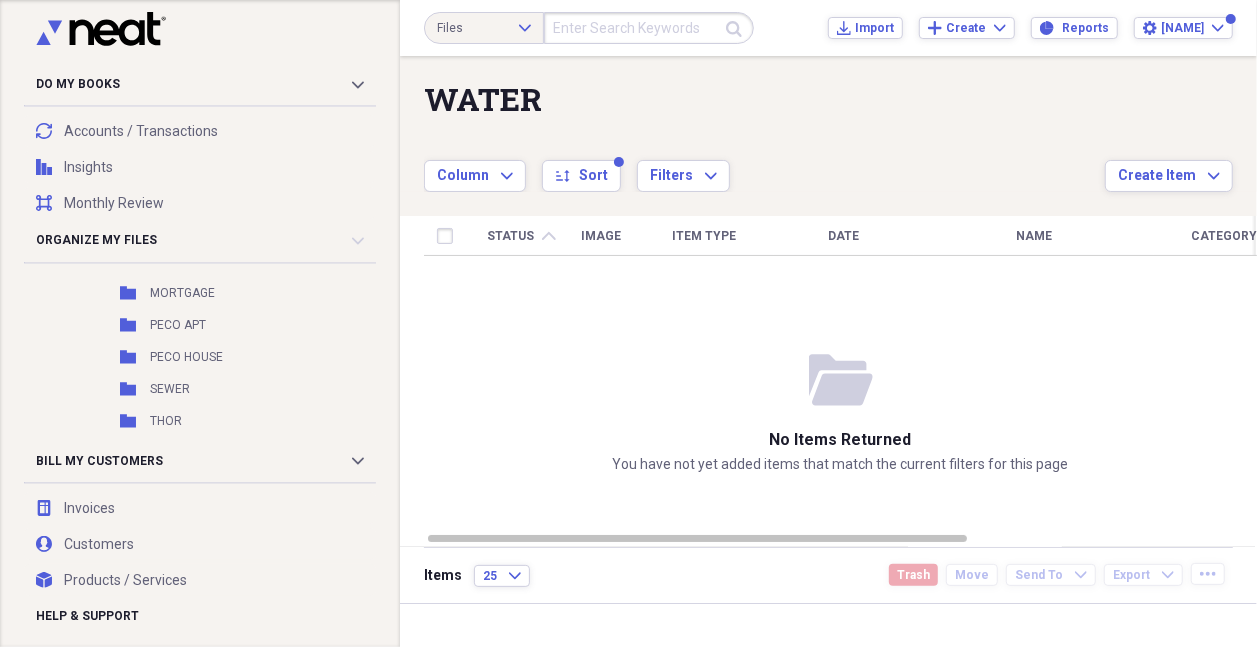 scroll, scrollTop: 5279, scrollLeft: 0, axis: vertical 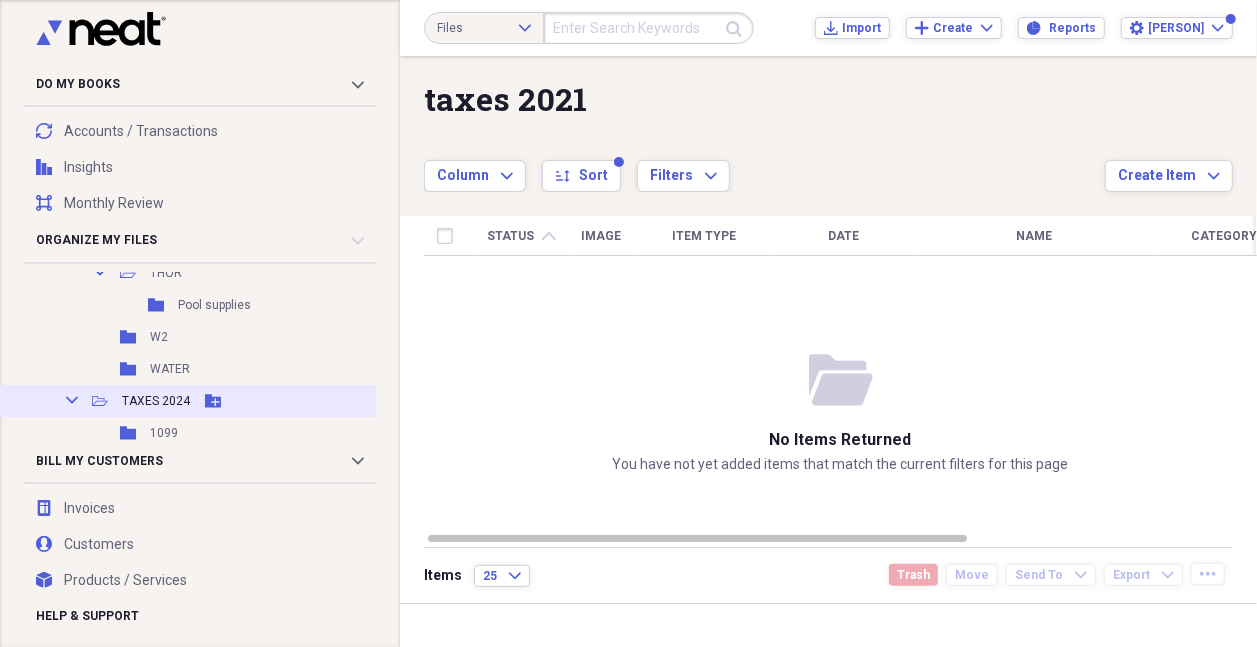 click on "TAXES 2024" at bounding box center [156, 401] 